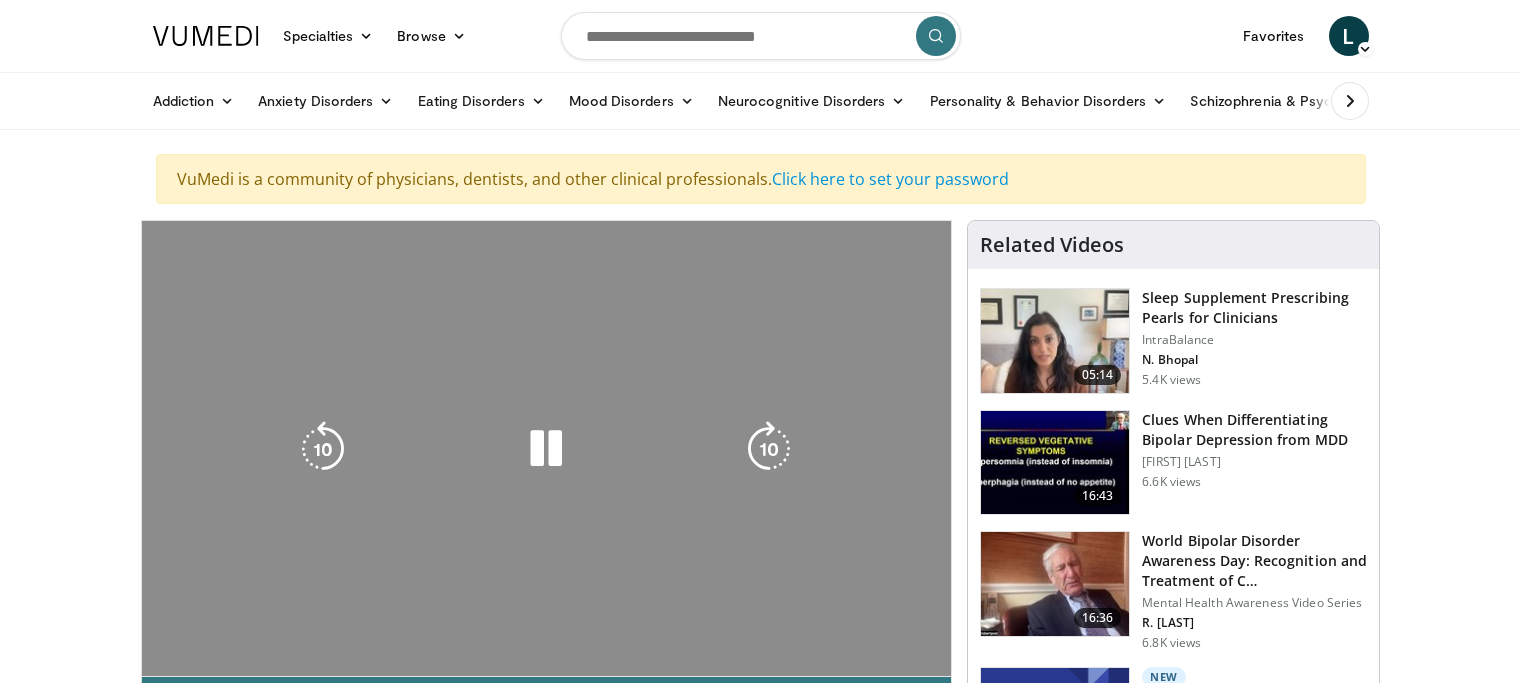 scroll, scrollTop: 0, scrollLeft: 0, axis: both 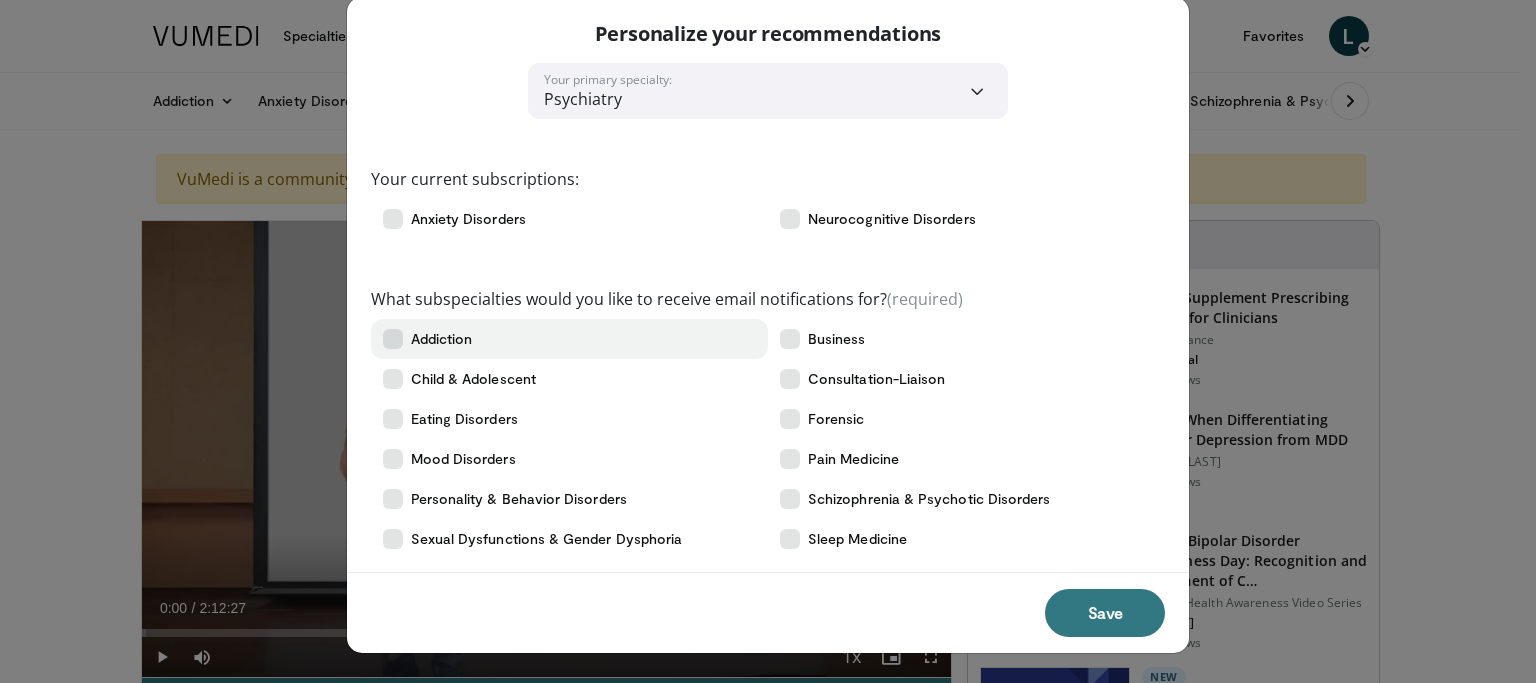 click at bounding box center [393, 339] 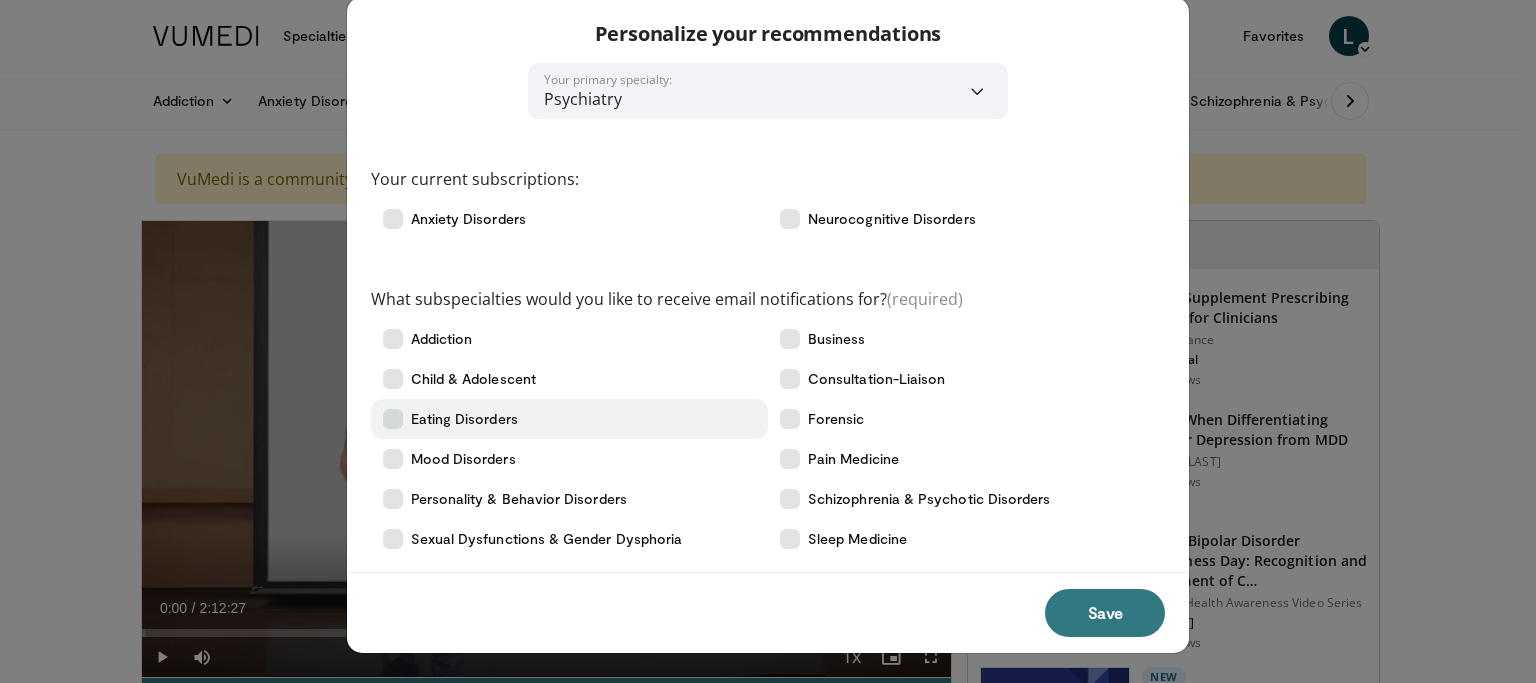 drag, startPoint x: 397, startPoint y: 411, endPoint x: 402, endPoint y: 439, distance: 28.442924 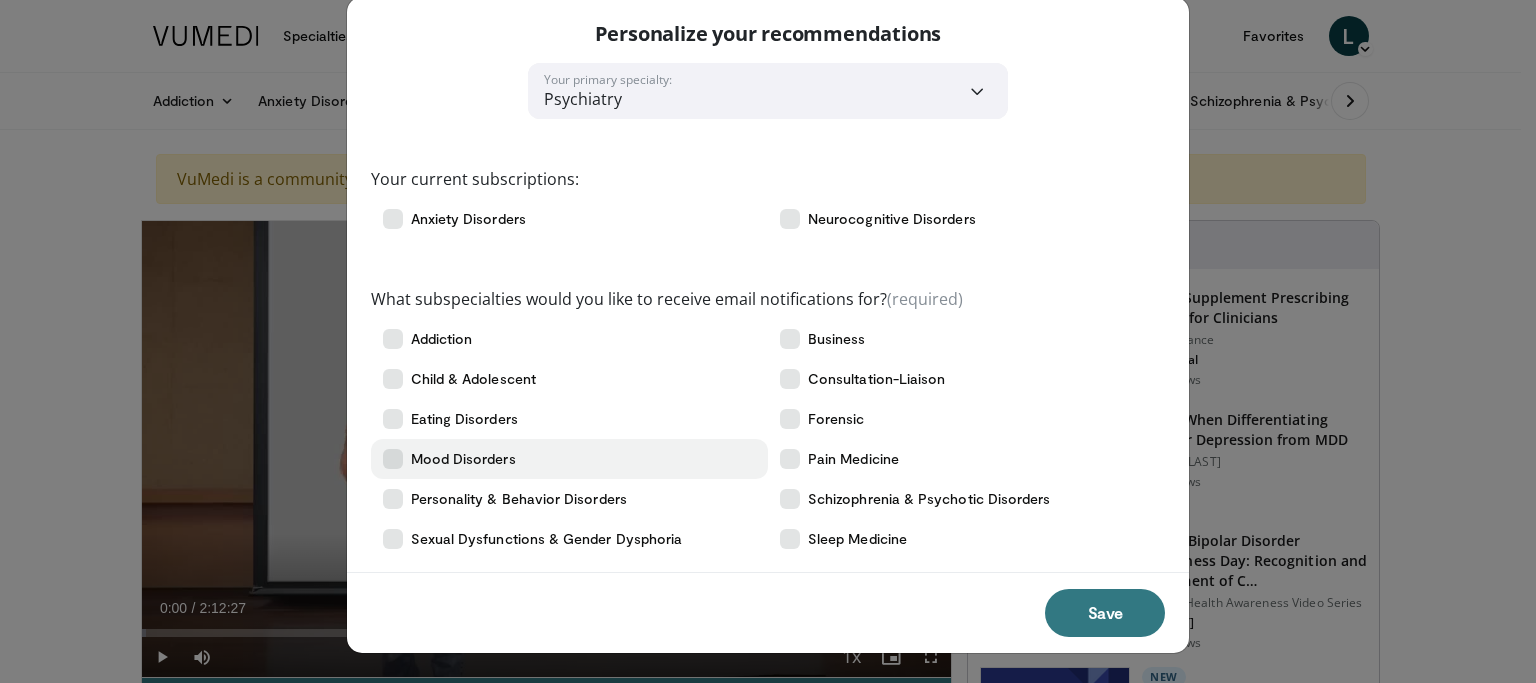 click on "Mood Disorders" at bounding box center [569, 459] 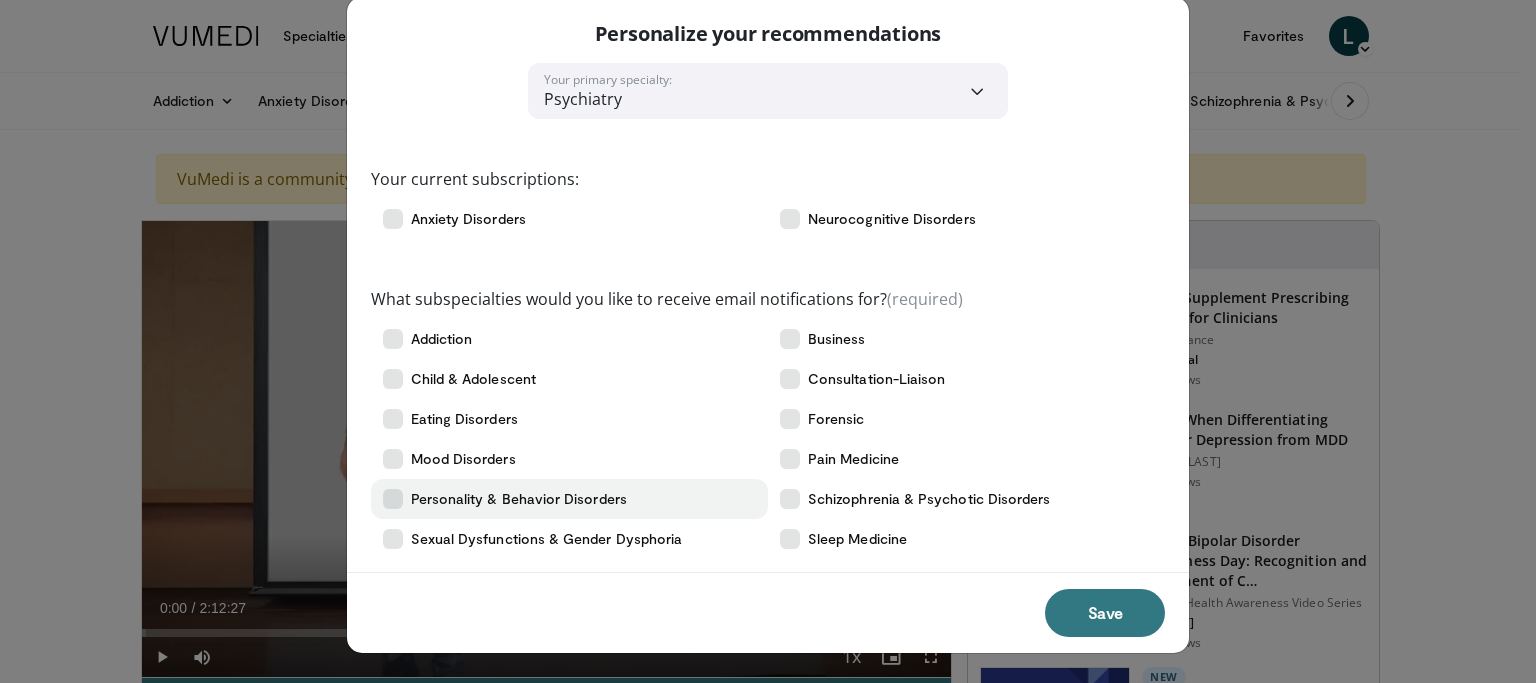 drag, startPoint x: 397, startPoint y: 501, endPoint x: 397, endPoint y: 513, distance: 12 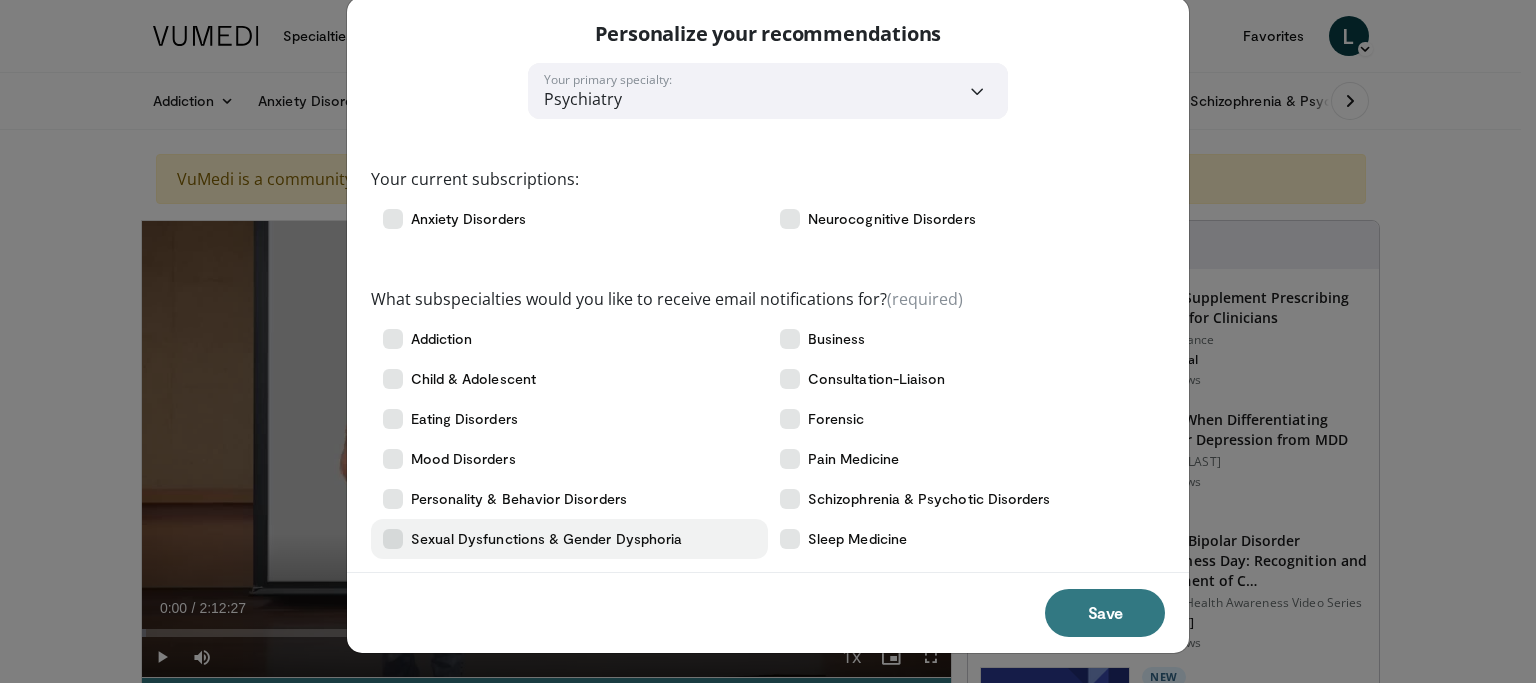click on "Sexual Dysfunctions & Gender Dysphoria" at bounding box center [569, 539] 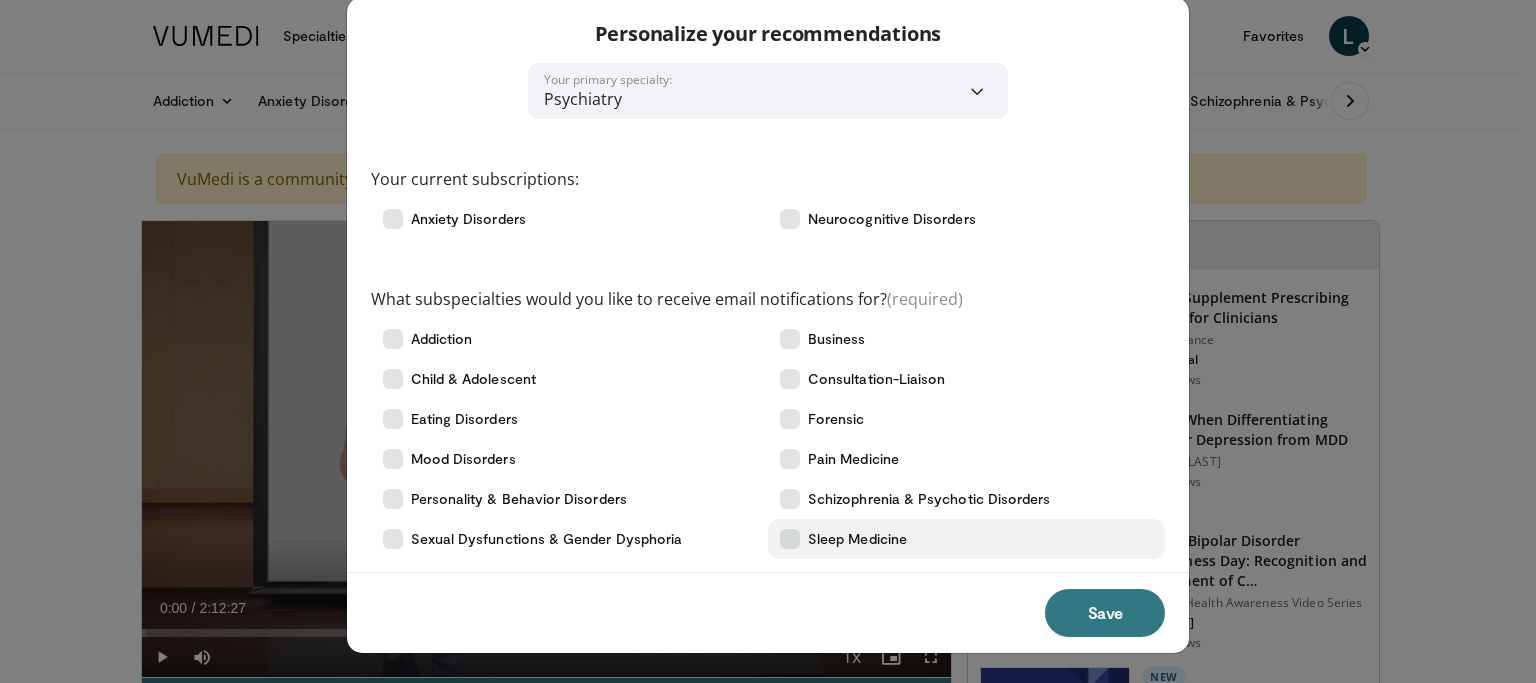 drag, startPoint x: 800, startPoint y: 542, endPoint x: 799, endPoint y: 519, distance: 23.021729 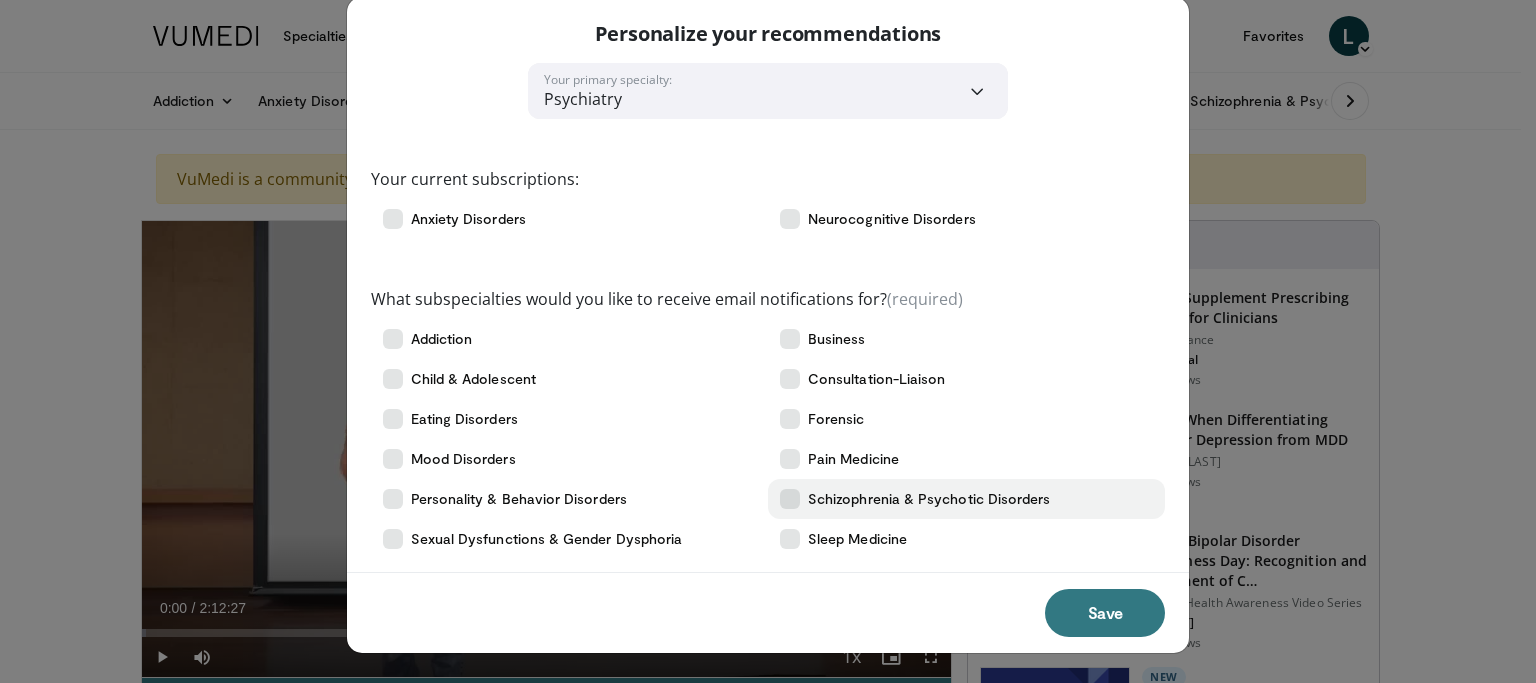 click on "Schizophrenia & Psychotic Disorders" at bounding box center [966, 499] 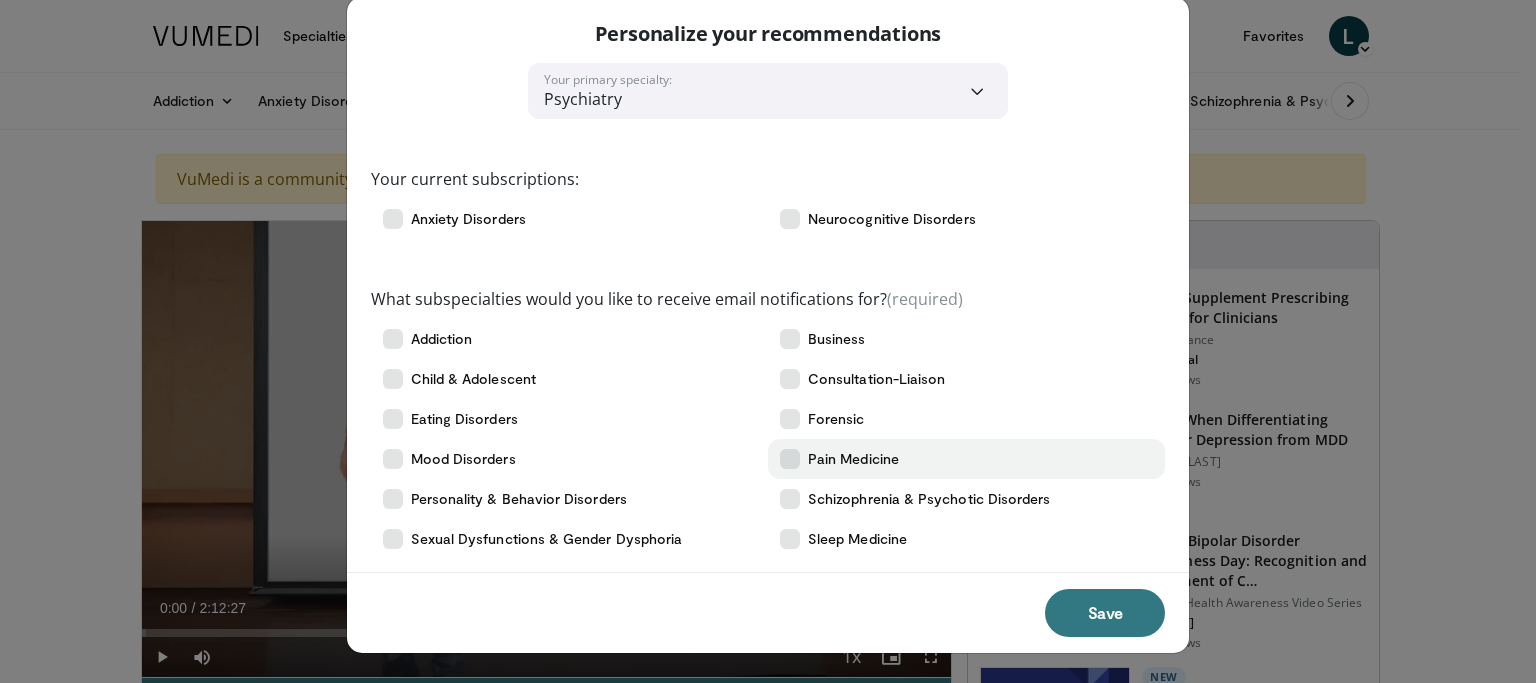 click on "Pain Medicine" at bounding box center (966, 459) 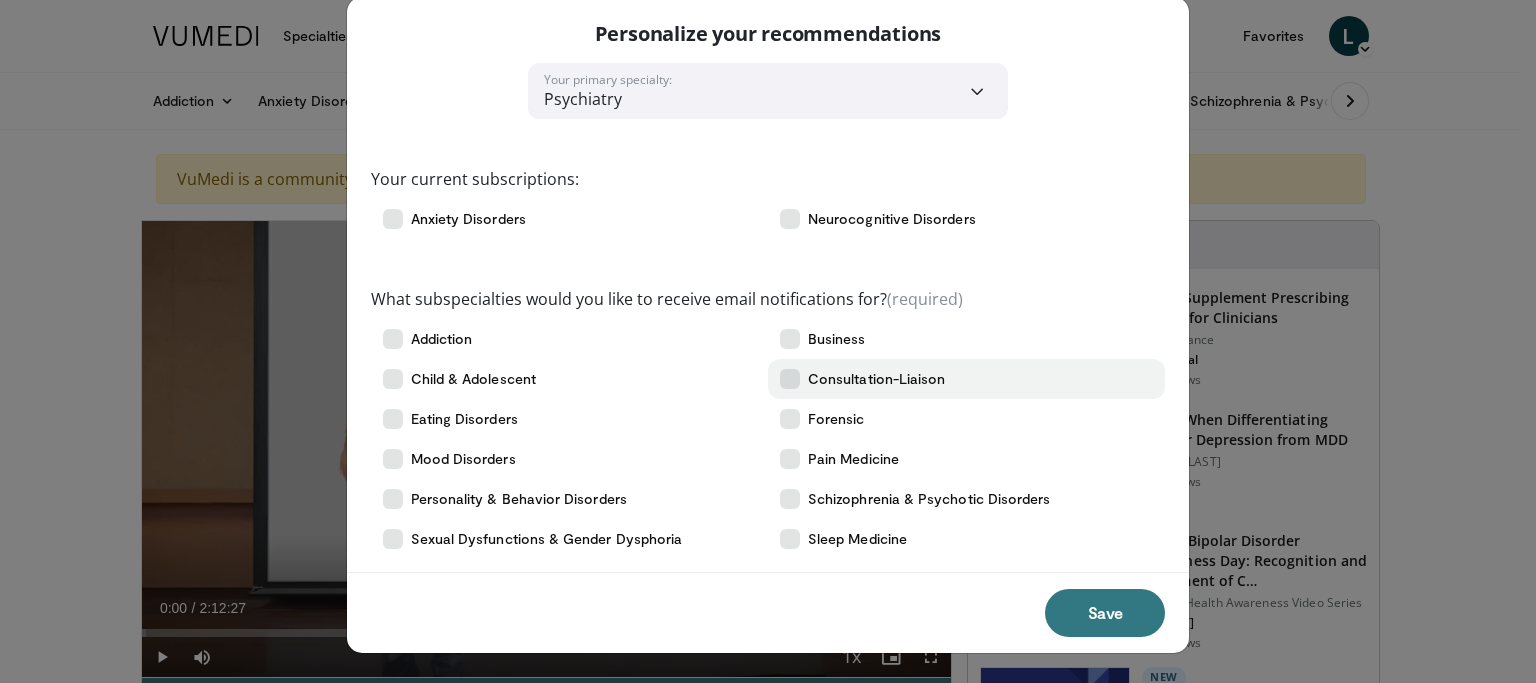 click on "Consultation-Liaison" at bounding box center (966, 379) 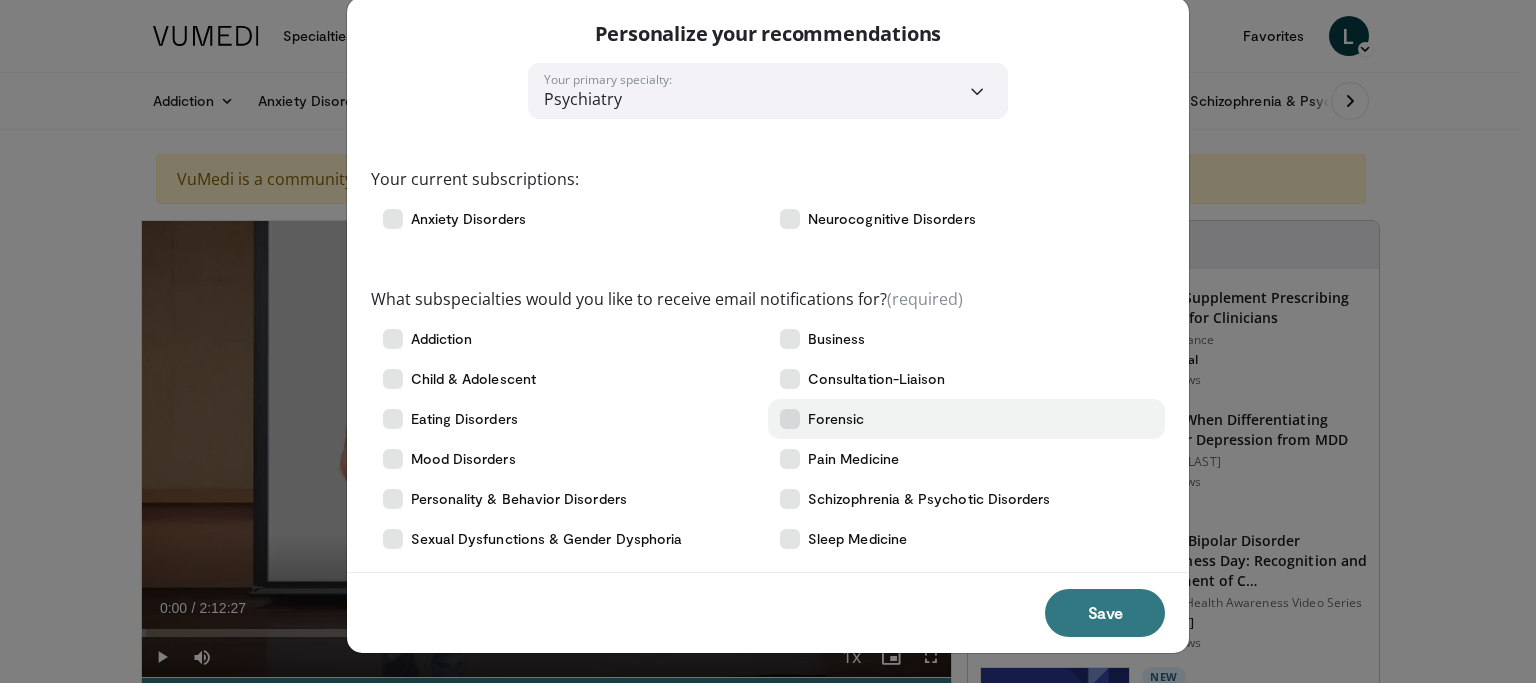 click at bounding box center (790, 419) 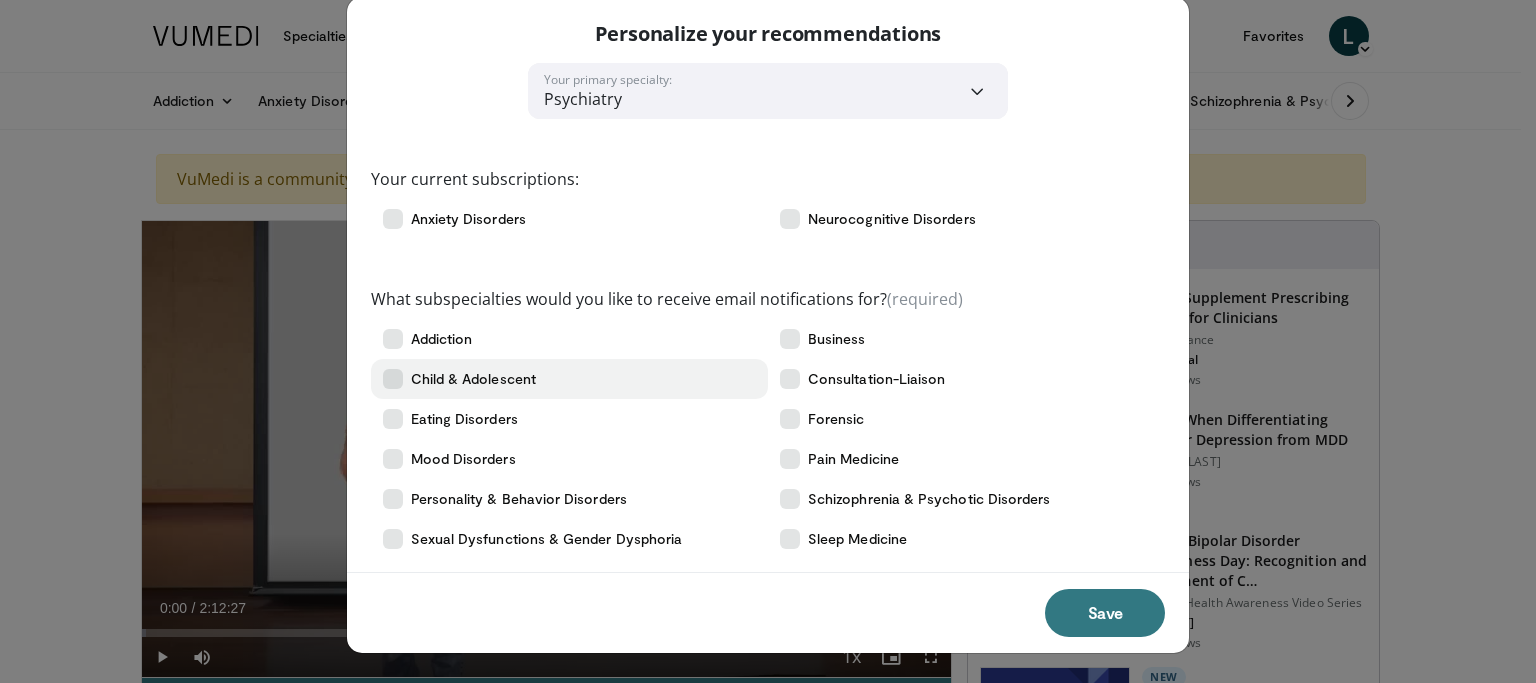 click on "Child & Adolescent" at bounding box center [473, 379] 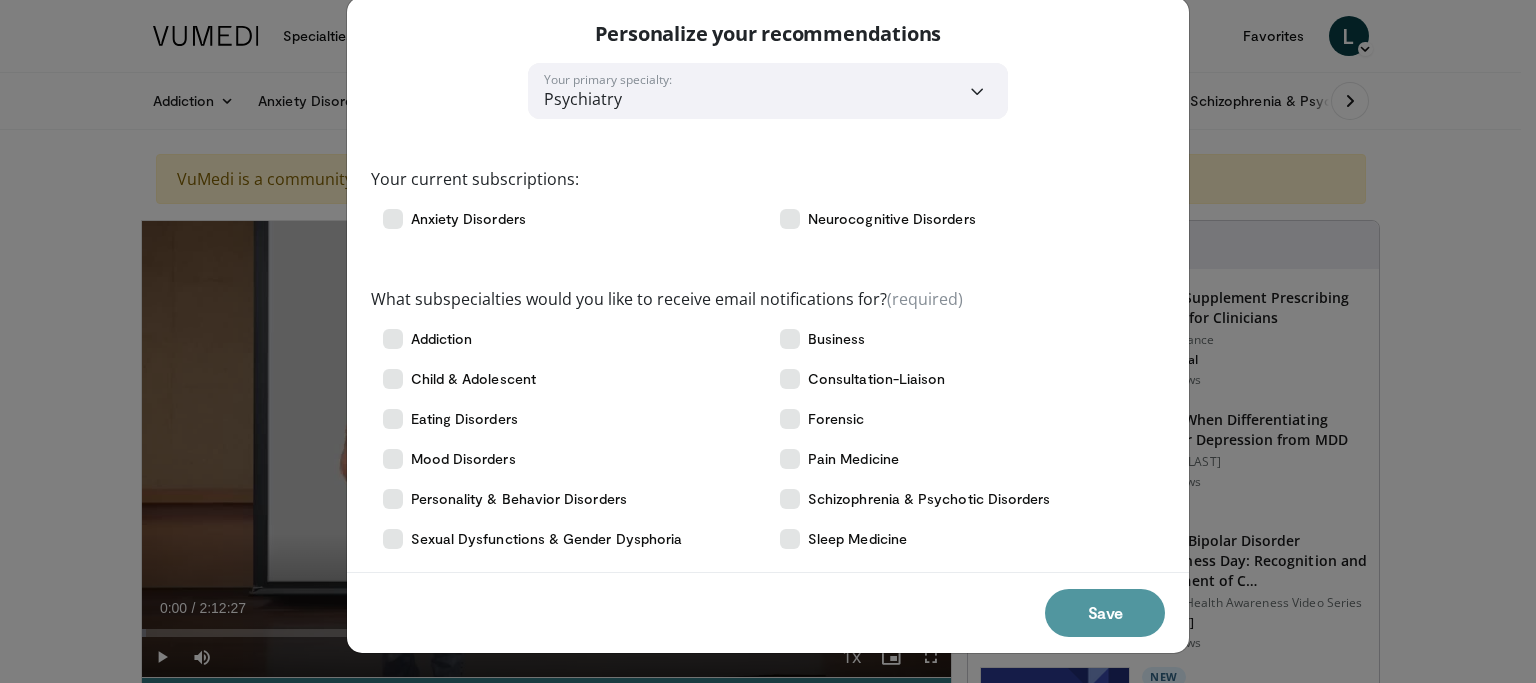 click on "Save" at bounding box center [1105, 613] 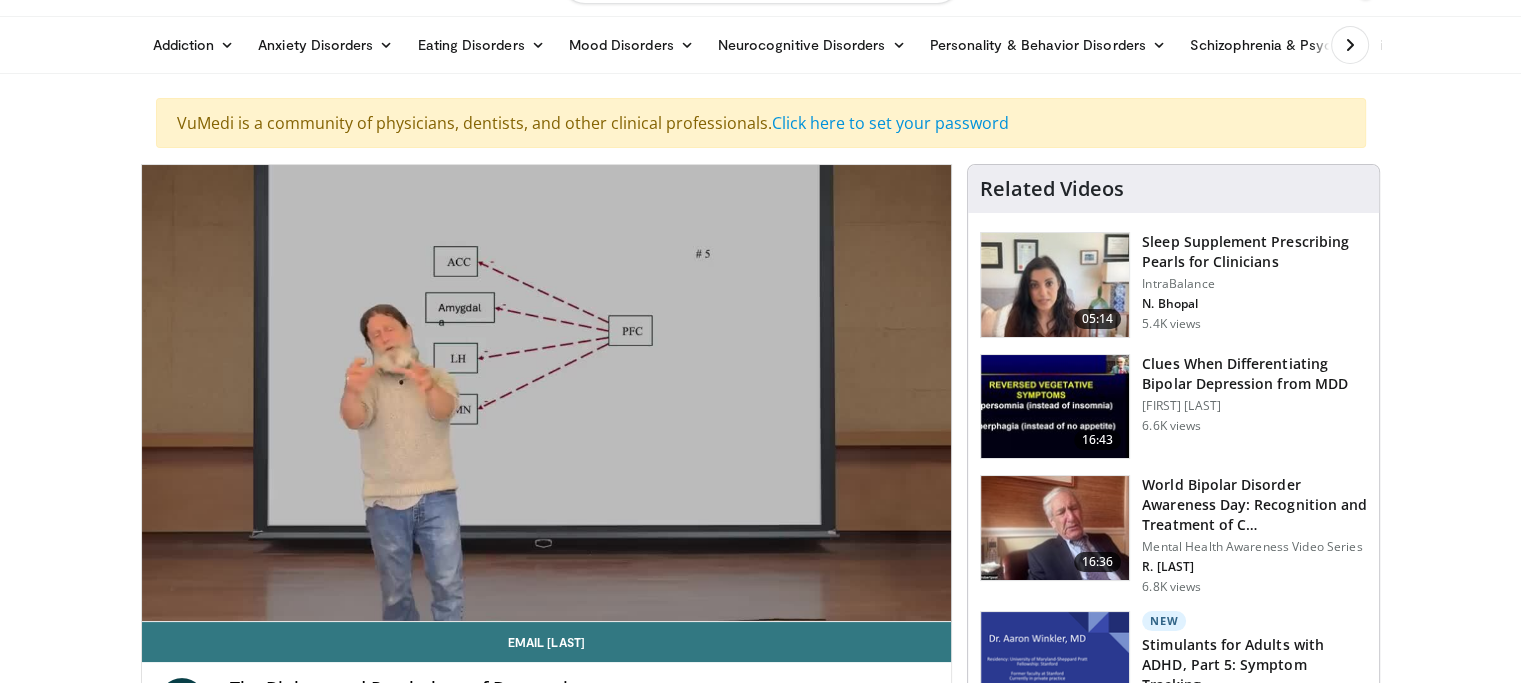 scroll, scrollTop: 100, scrollLeft: 0, axis: vertical 